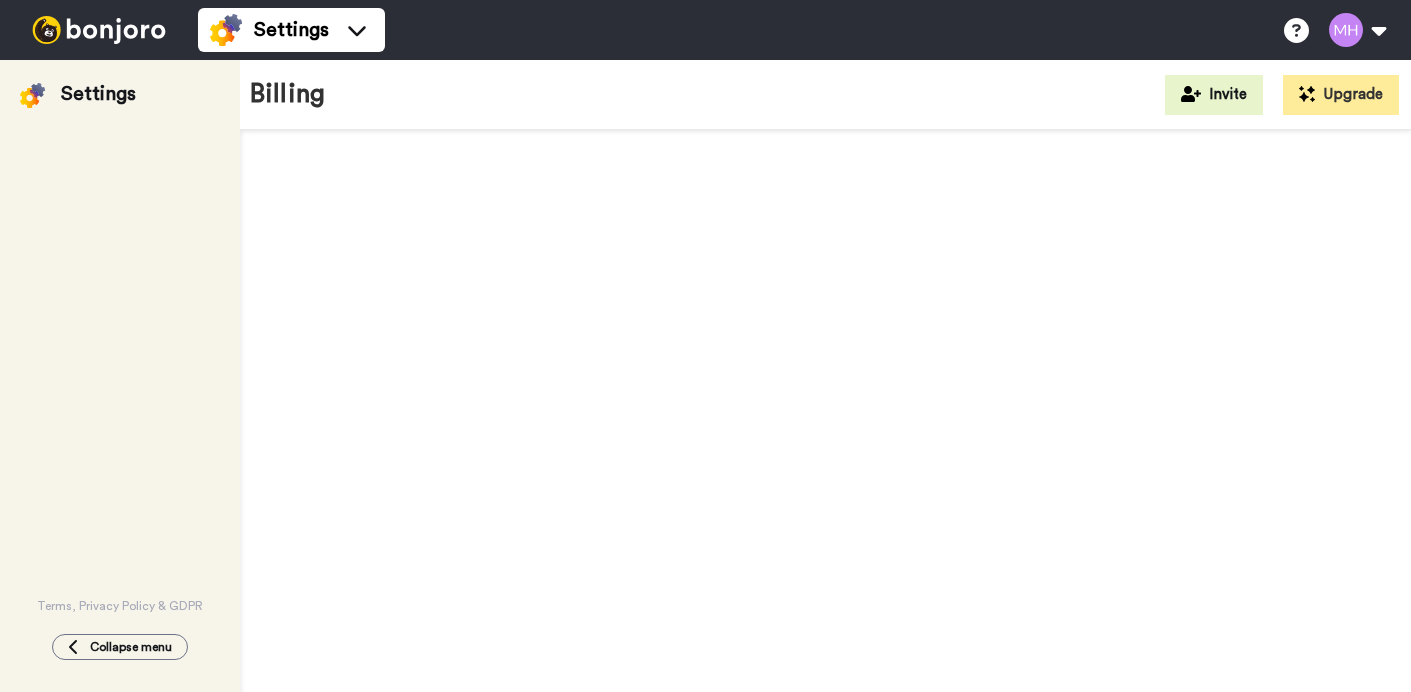 scroll, scrollTop: 0, scrollLeft: 0, axis: both 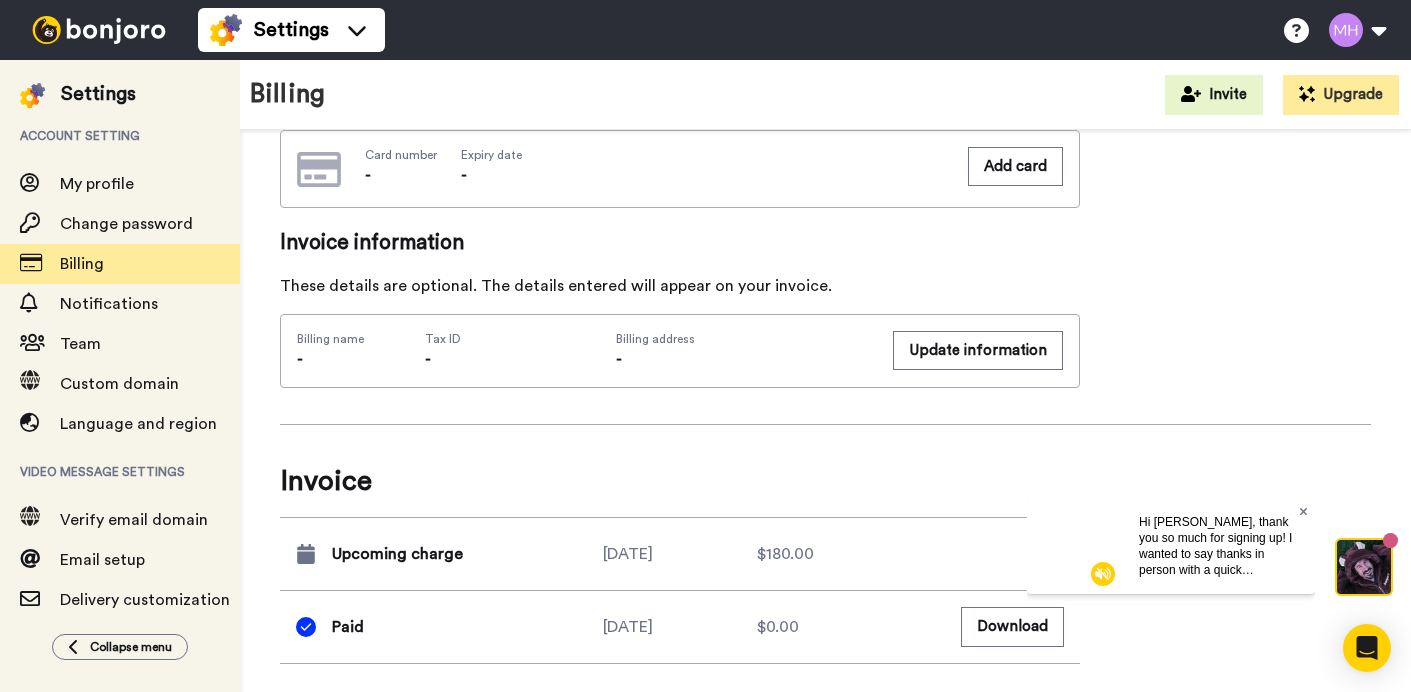 click 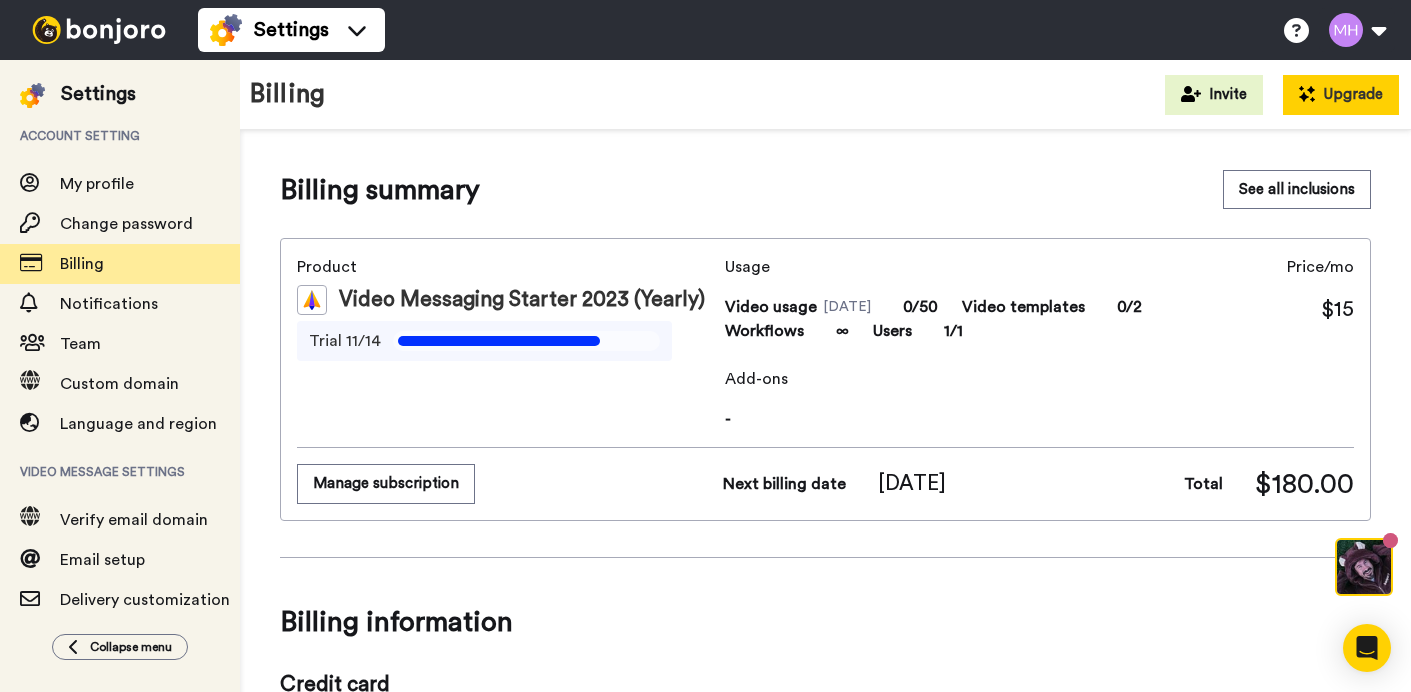 scroll, scrollTop: 0, scrollLeft: 0, axis: both 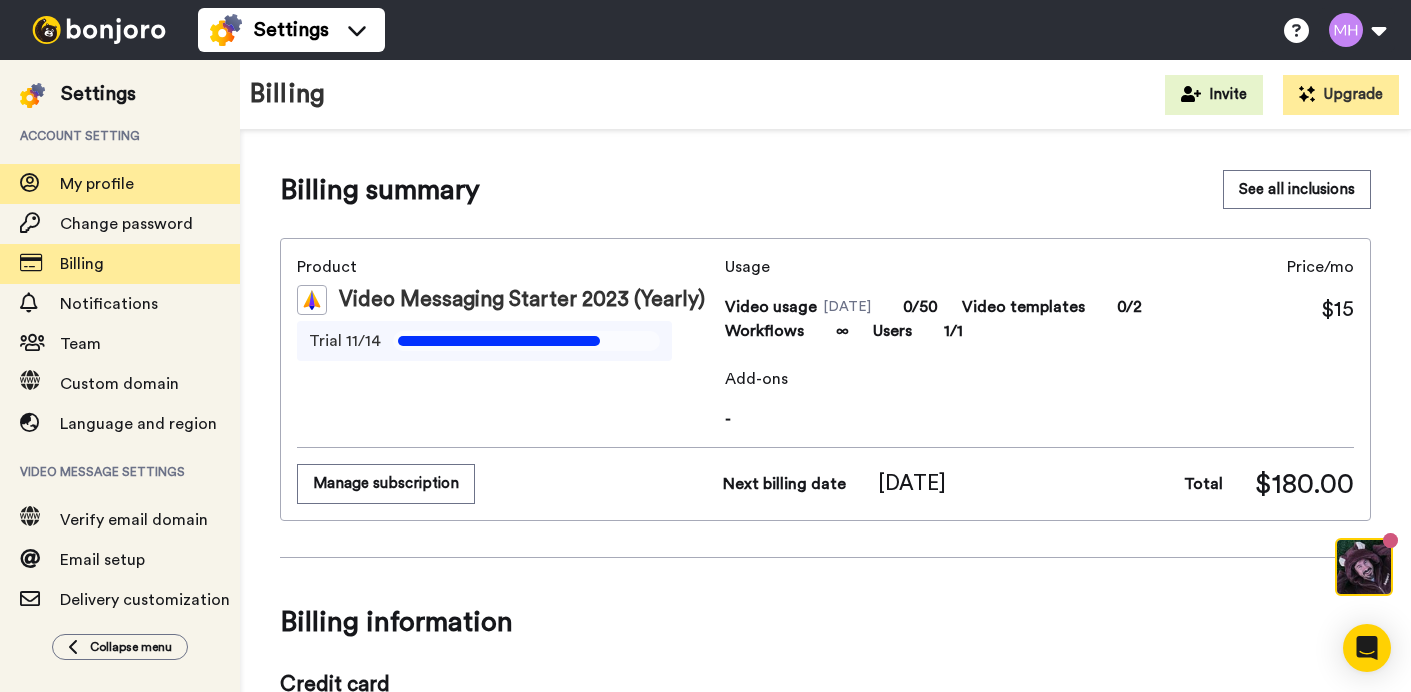 click on "My profile" at bounding box center (97, 184) 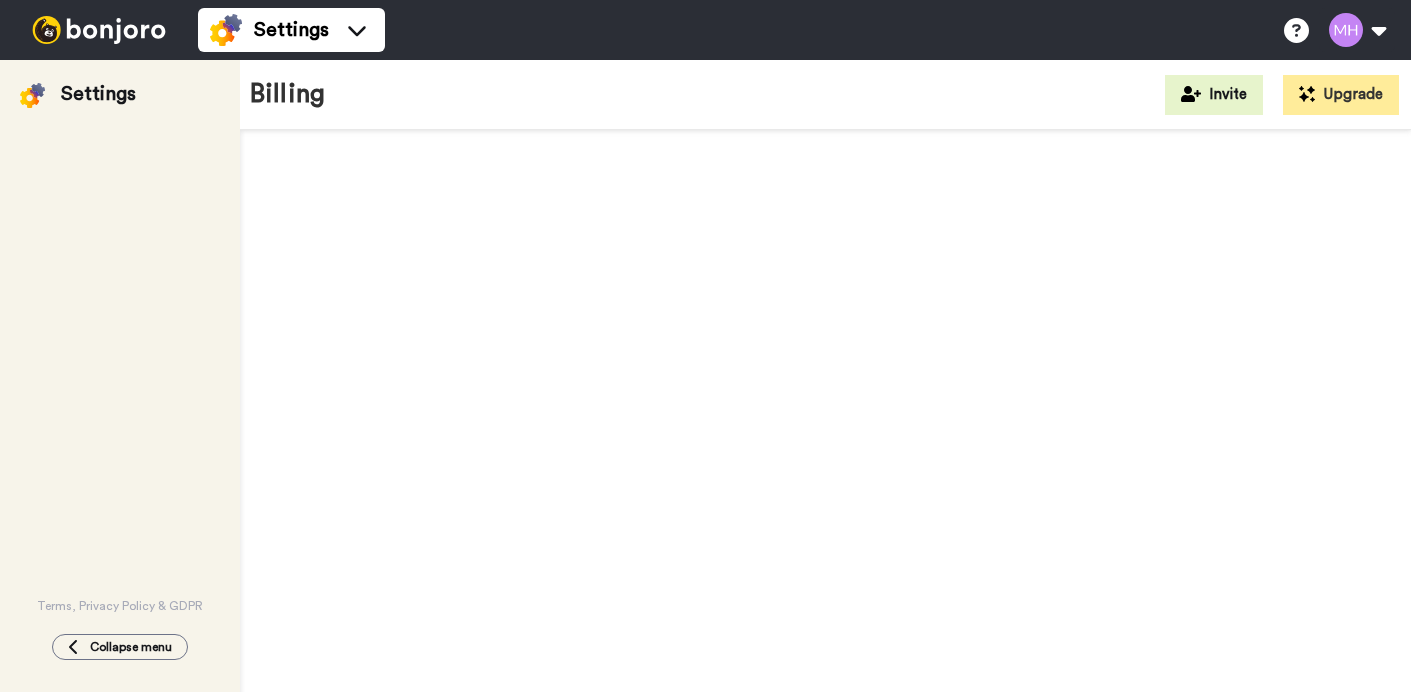 scroll, scrollTop: 0, scrollLeft: 0, axis: both 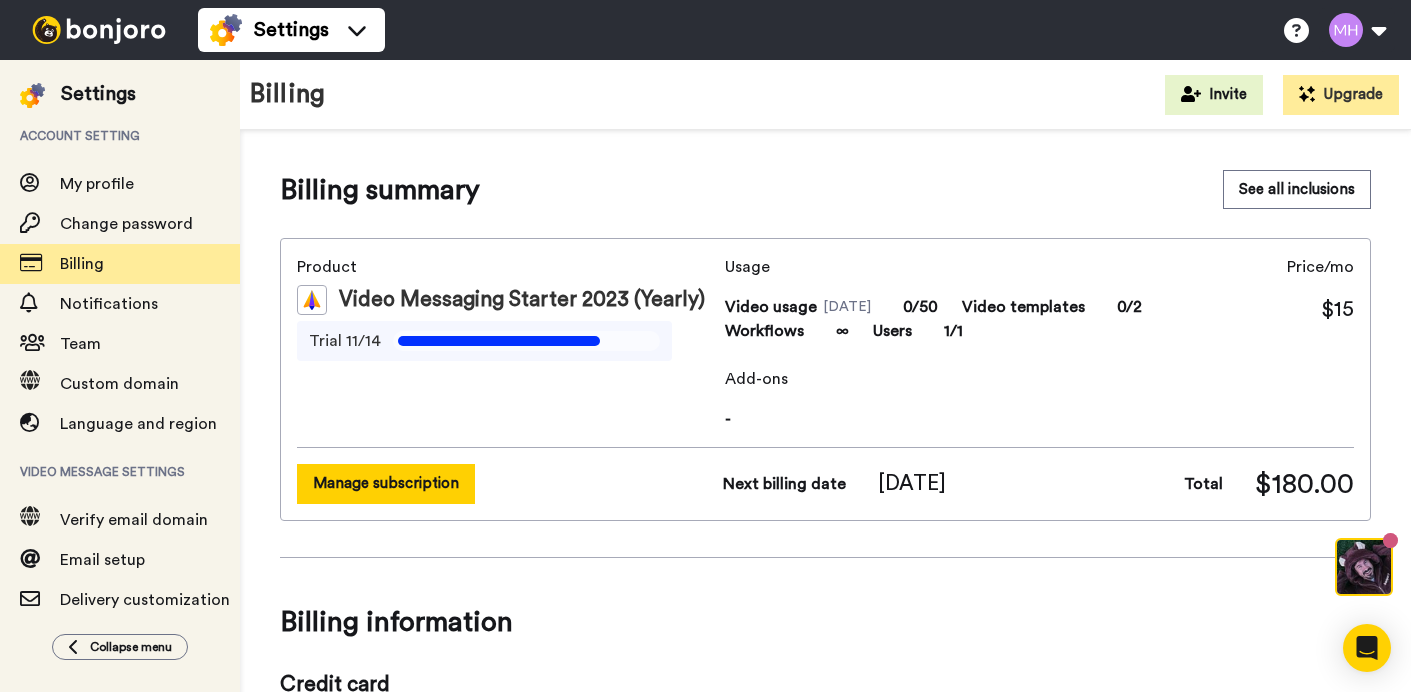 click on "Manage subscription" at bounding box center (386, 483) 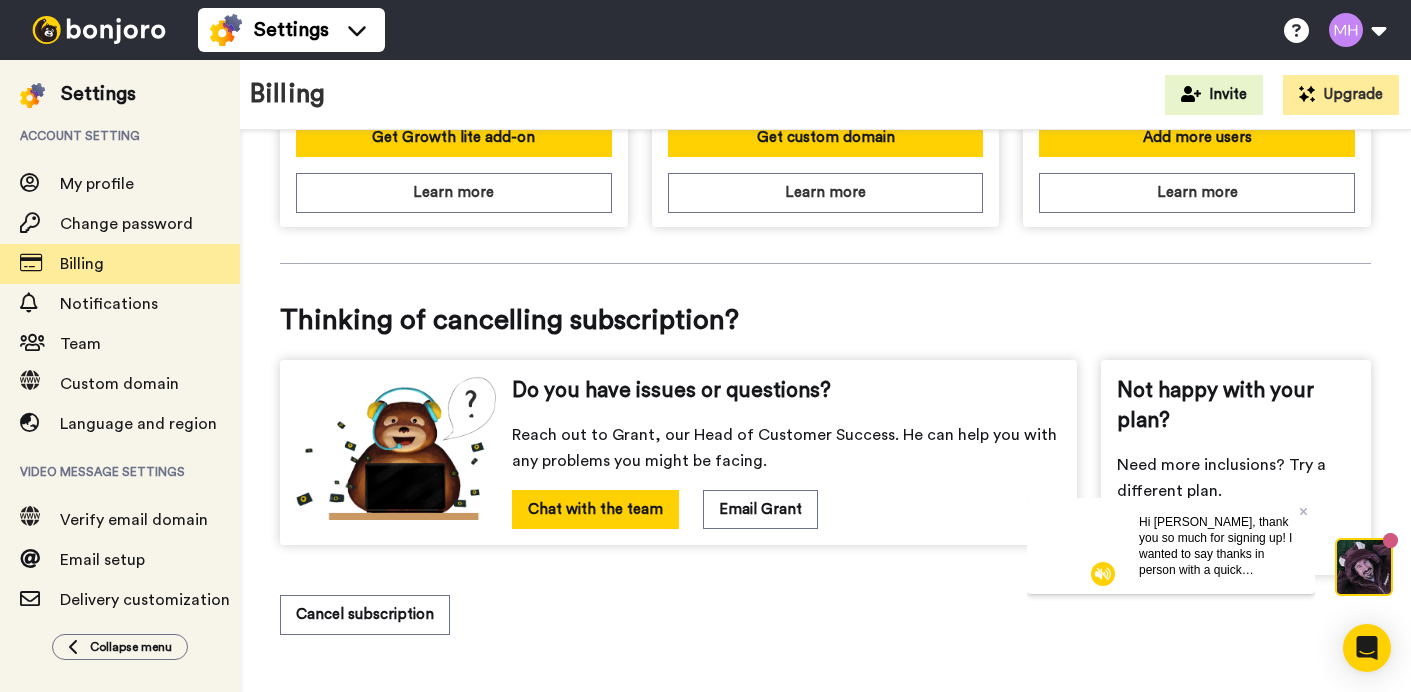 scroll, scrollTop: 958, scrollLeft: 0, axis: vertical 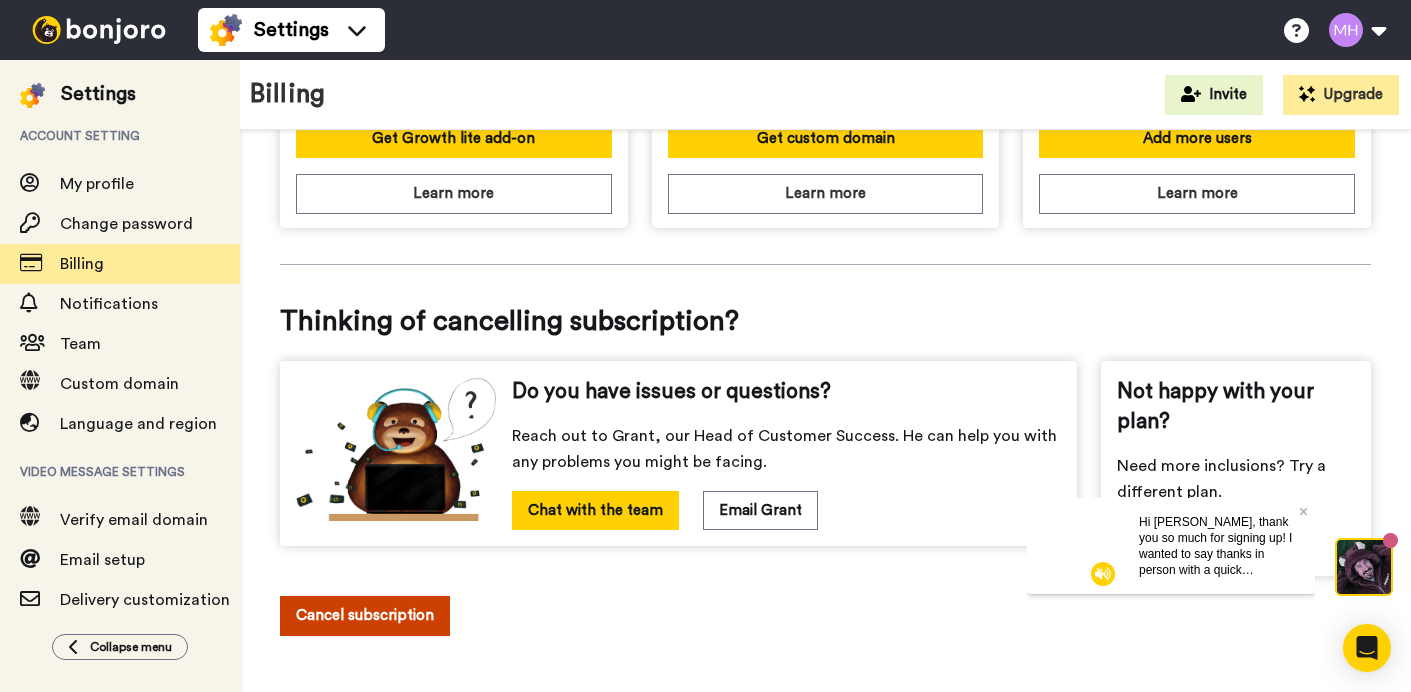 click on "Cancel subscription" at bounding box center (365, 615) 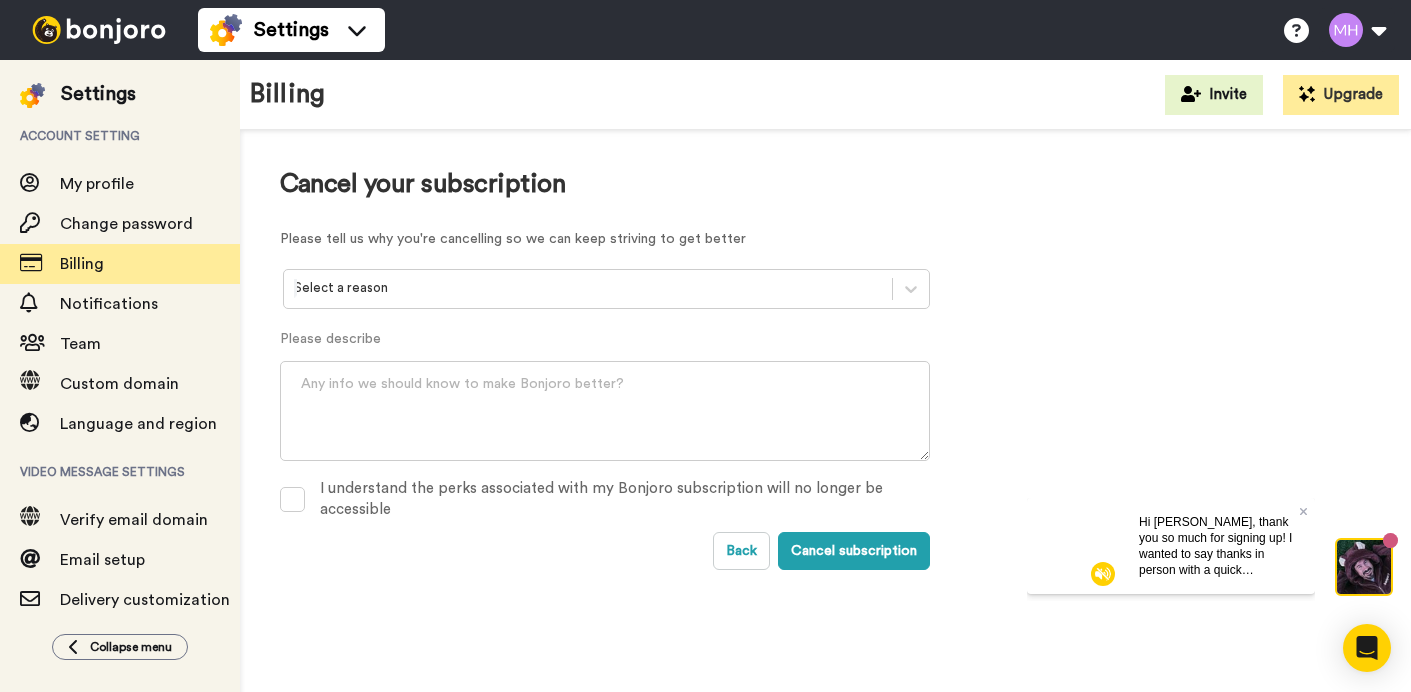 scroll, scrollTop: 0, scrollLeft: 0, axis: both 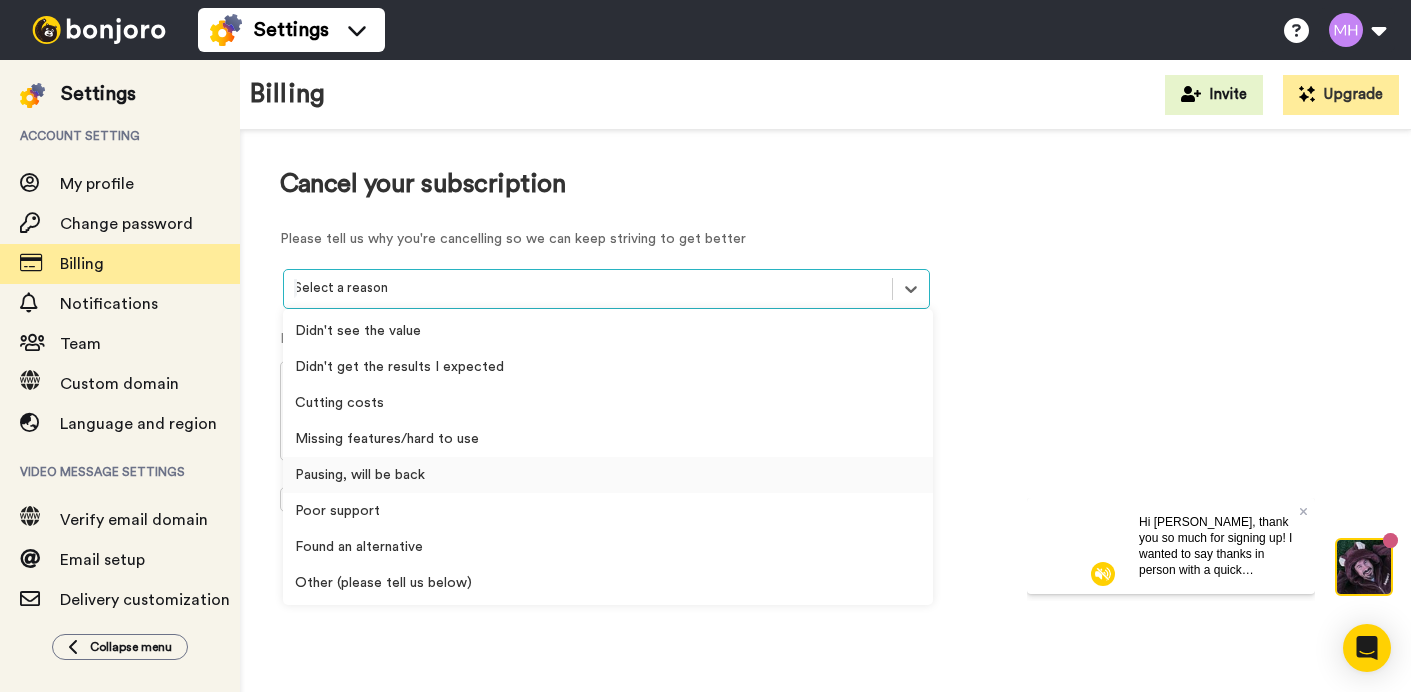 click on "Pausing, will be back" at bounding box center [608, 475] 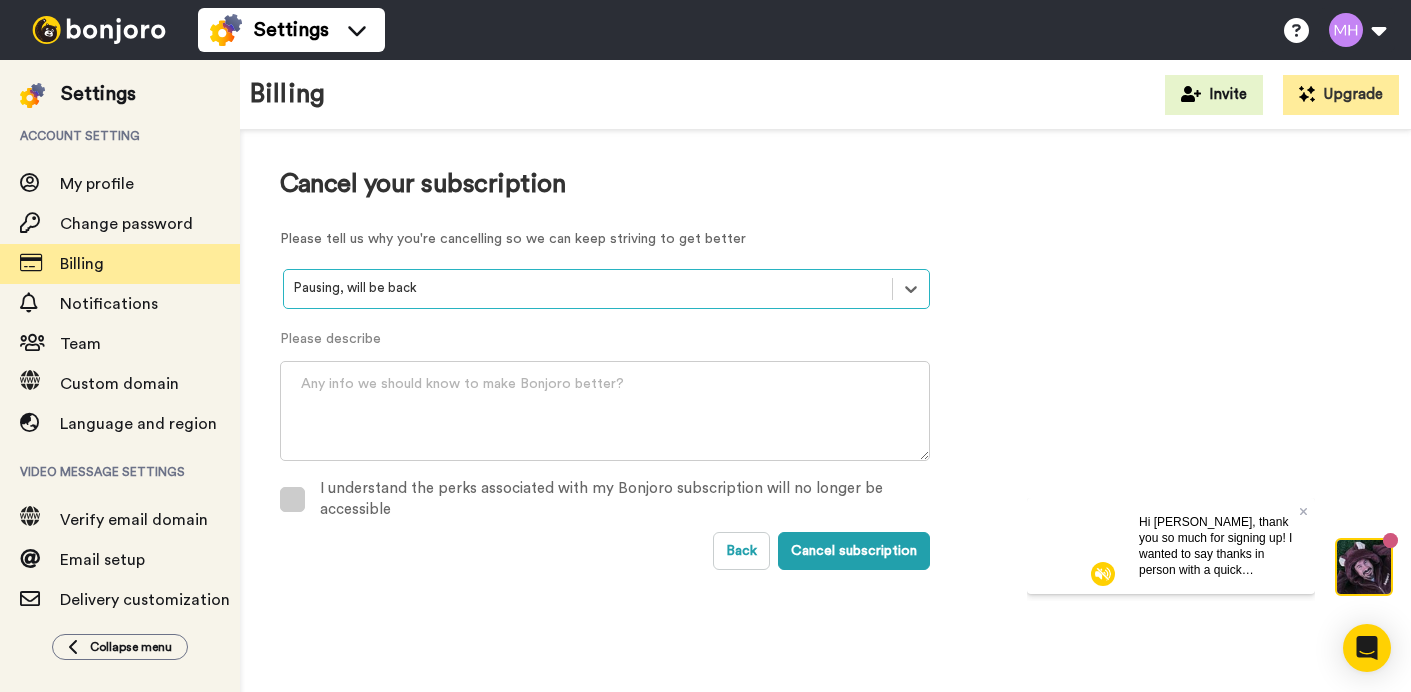 click at bounding box center (292, 499) 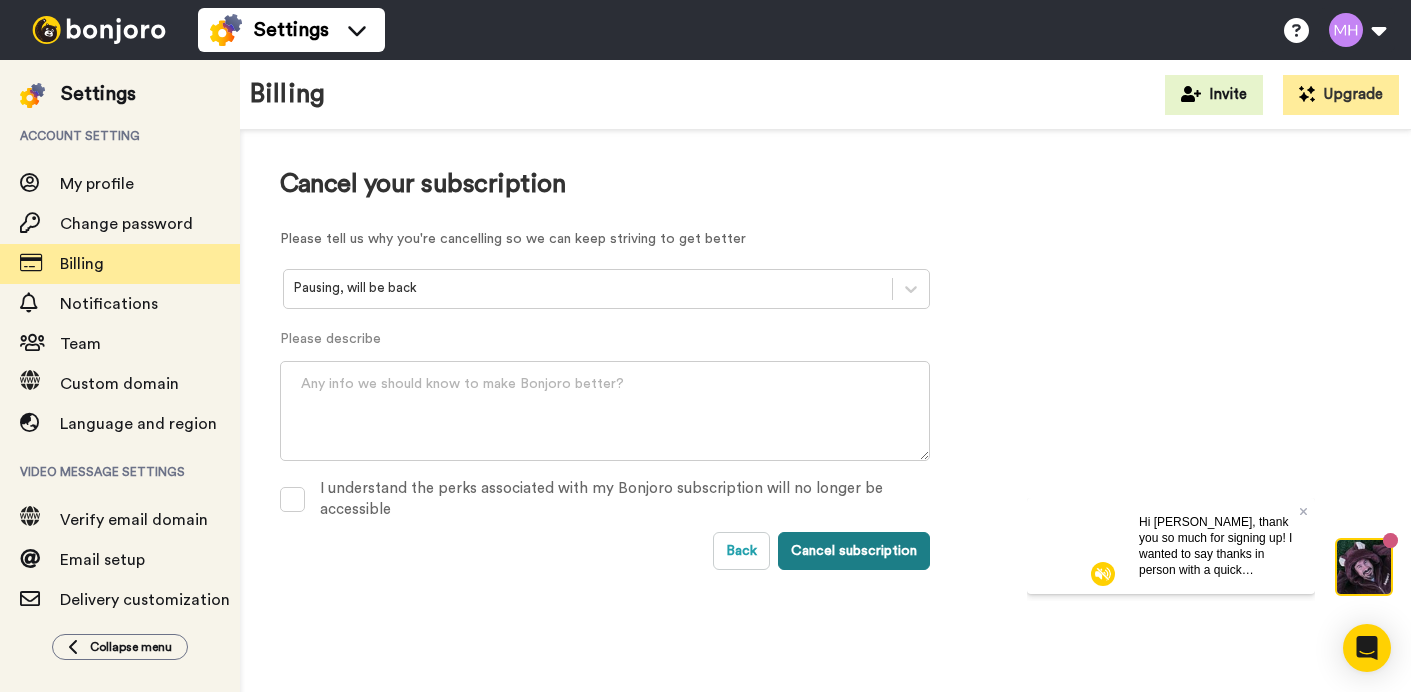 click on "Cancel subscription" at bounding box center [854, 551] 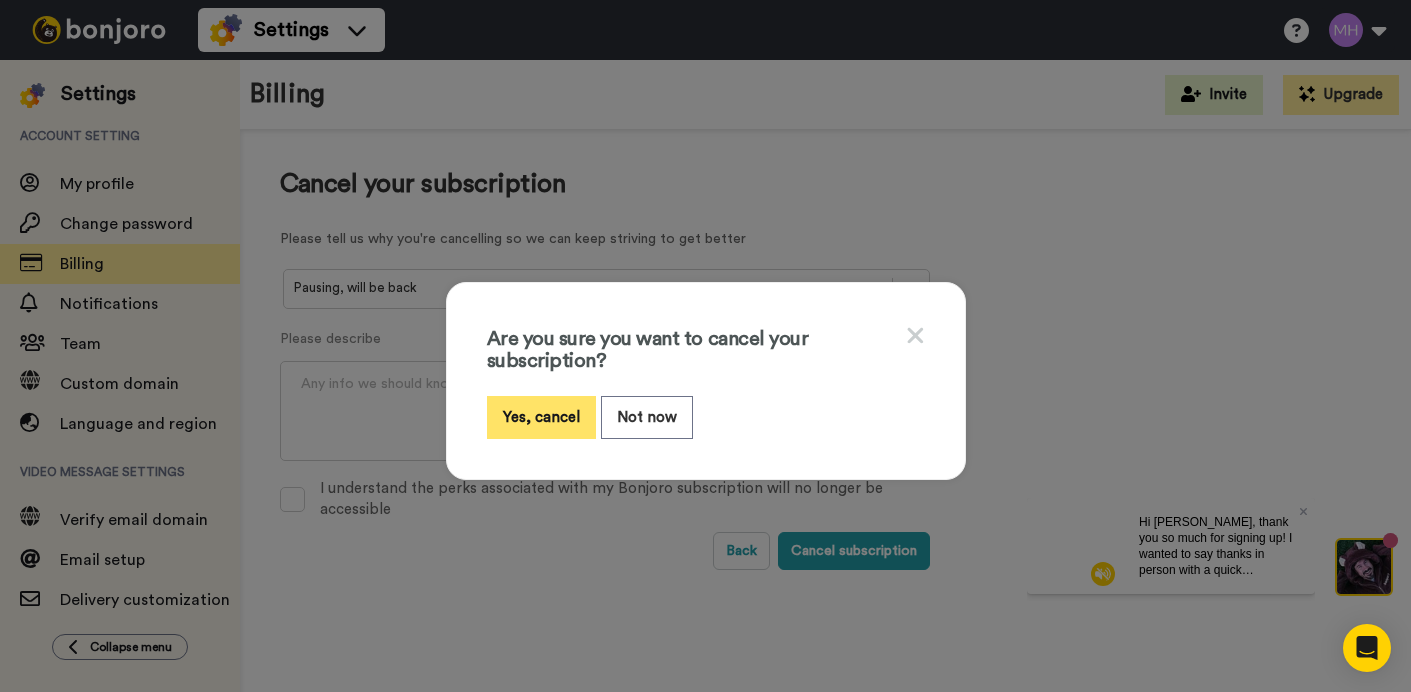 click on "Yes, cancel" at bounding box center (541, 417) 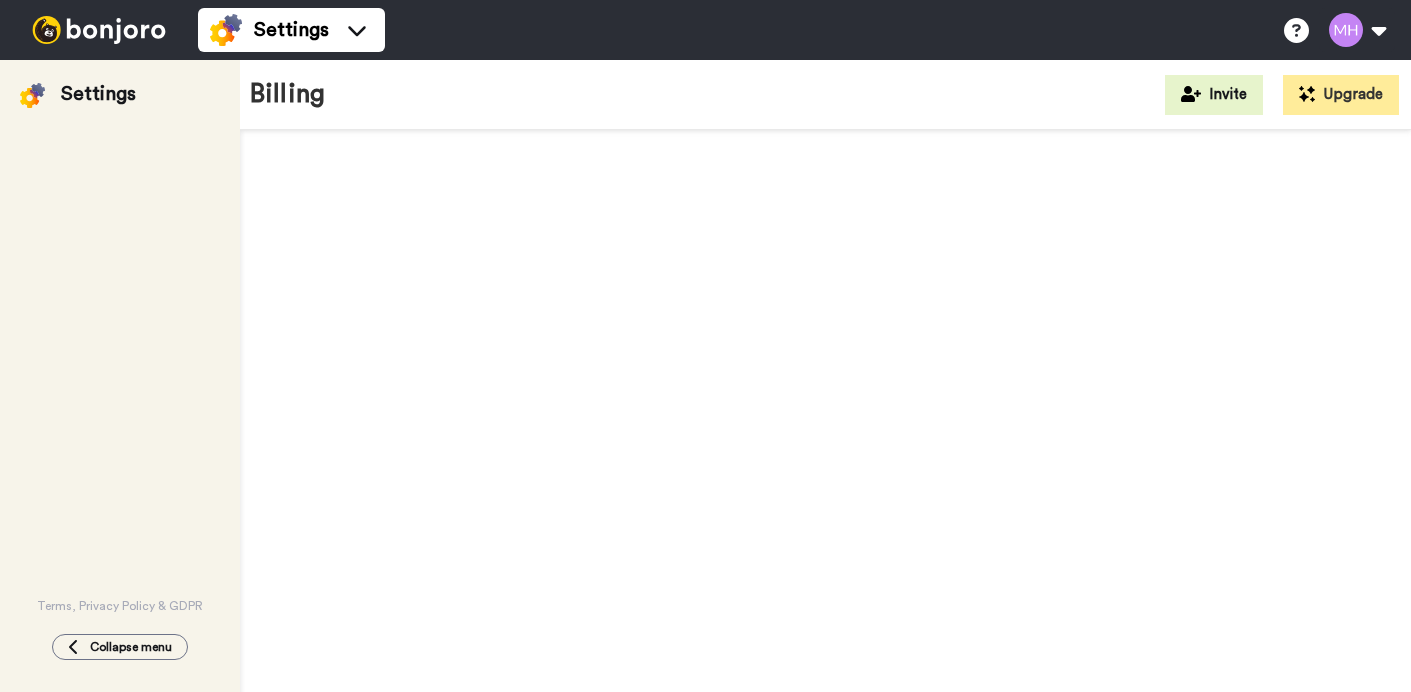 scroll, scrollTop: 0, scrollLeft: 0, axis: both 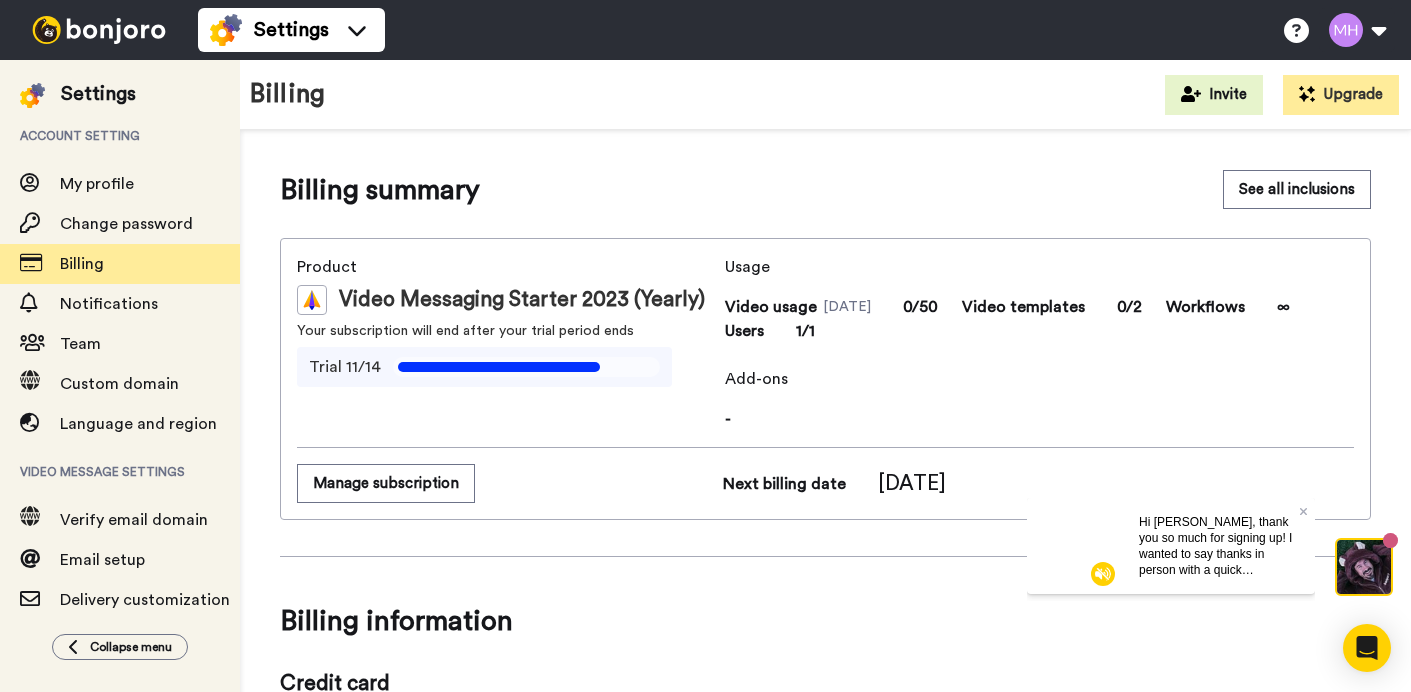 click at bounding box center [1075, 545] 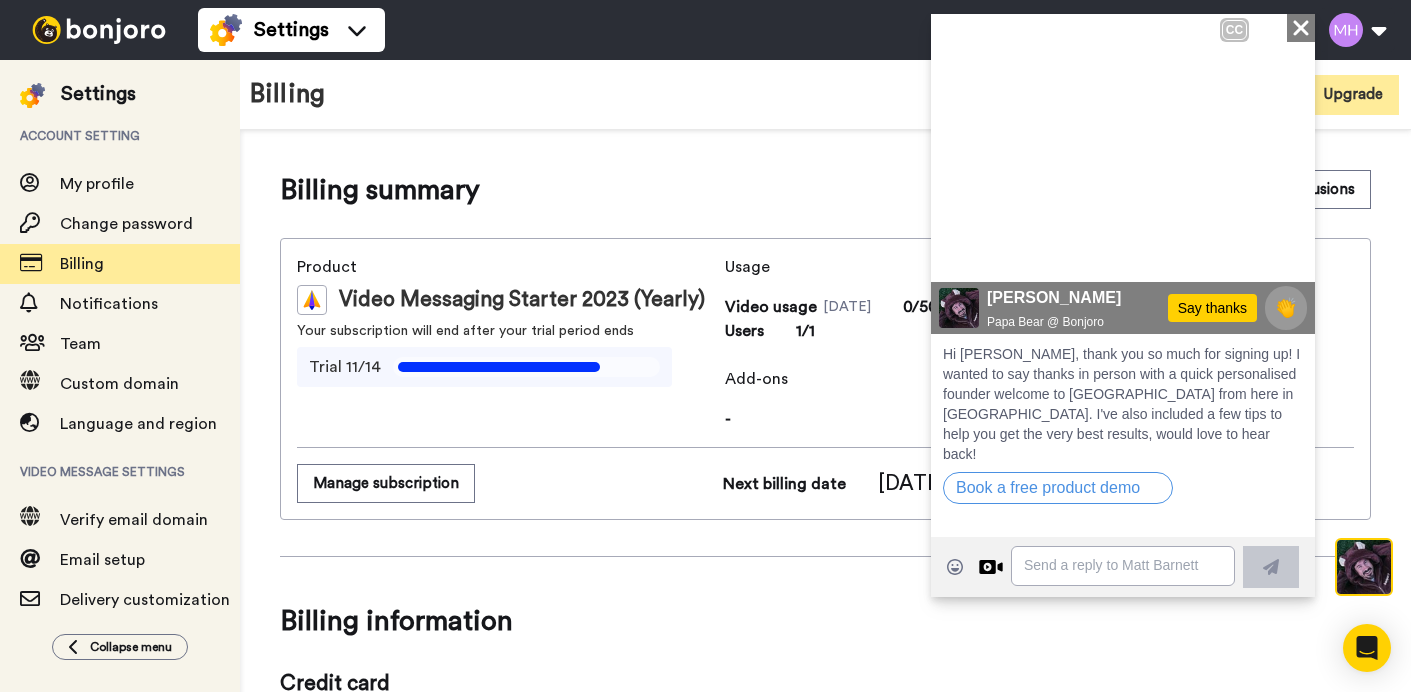 click on "Play/Pause" 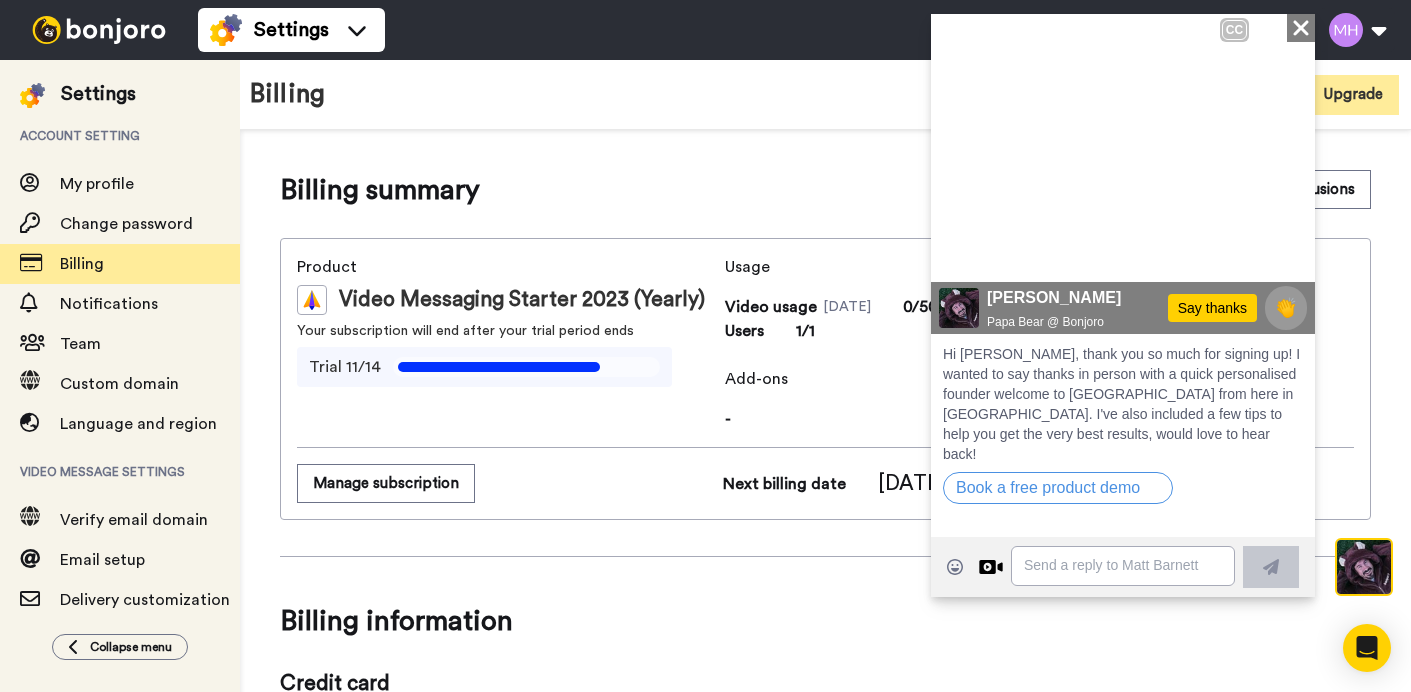 click 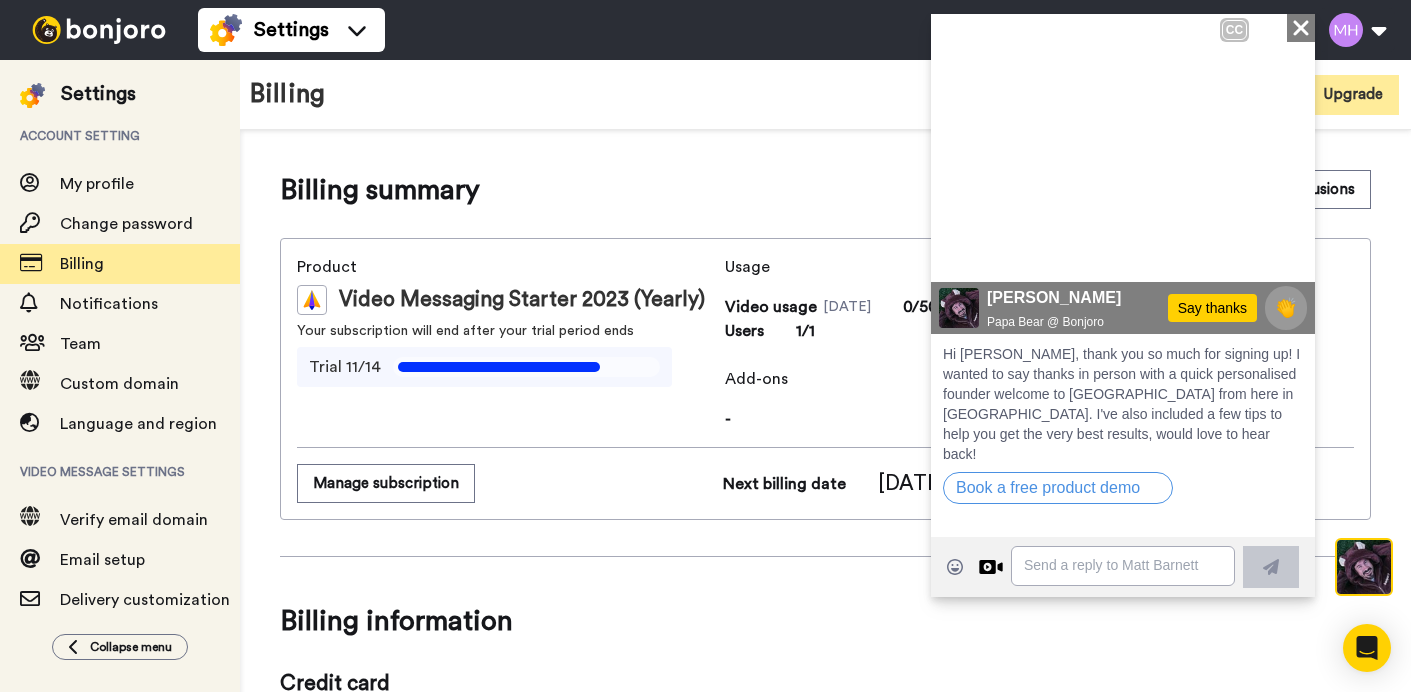 click 